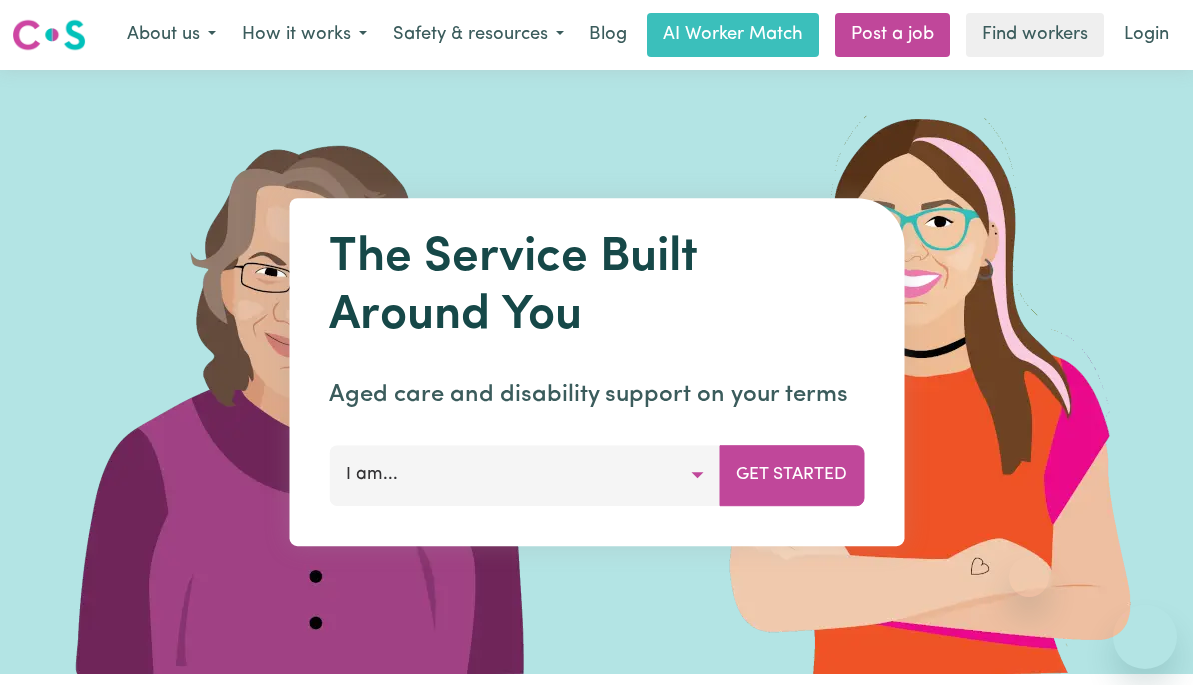 scroll, scrollTop: 0, scrollLeft: 0, axis: both 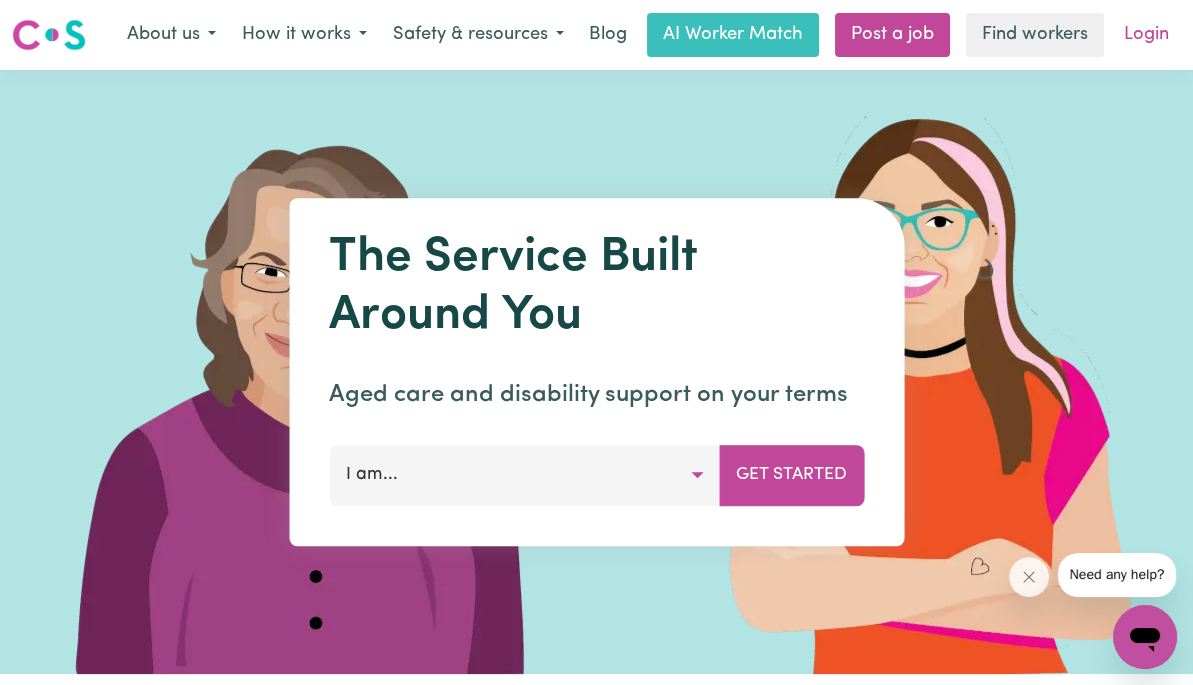 click on "Login" at bounding box center (1146, 35) 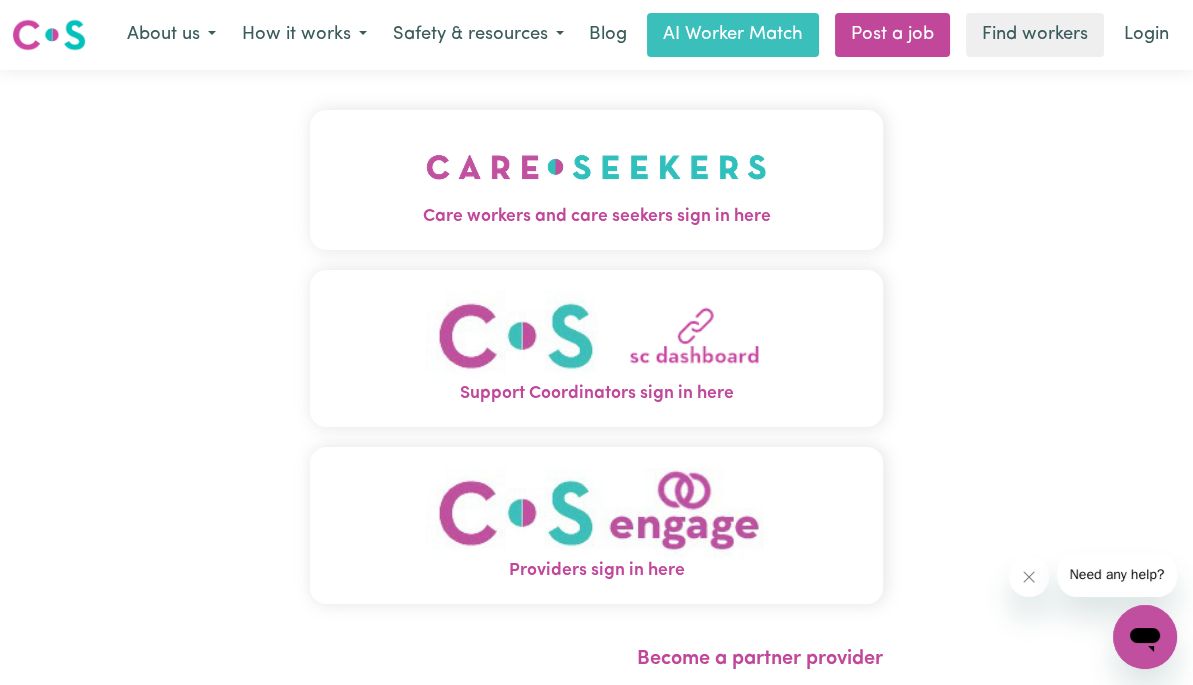 click at bounding box center [596, 167] 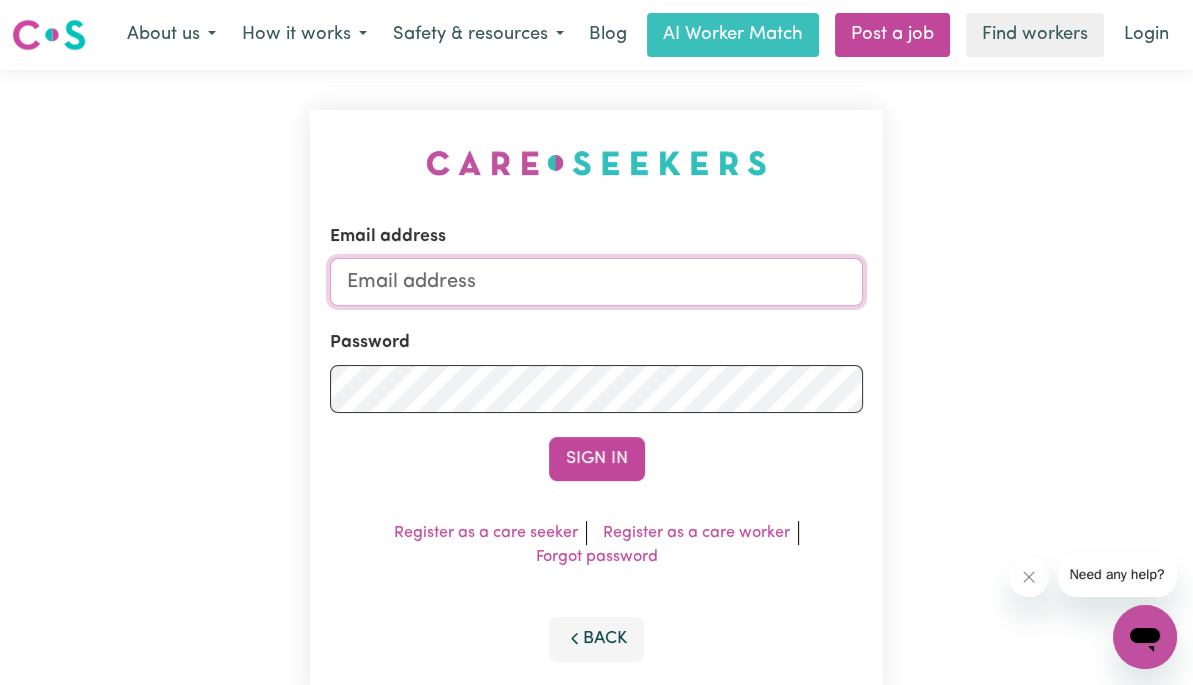 click on "Email address" at bounding box center [596, 282] 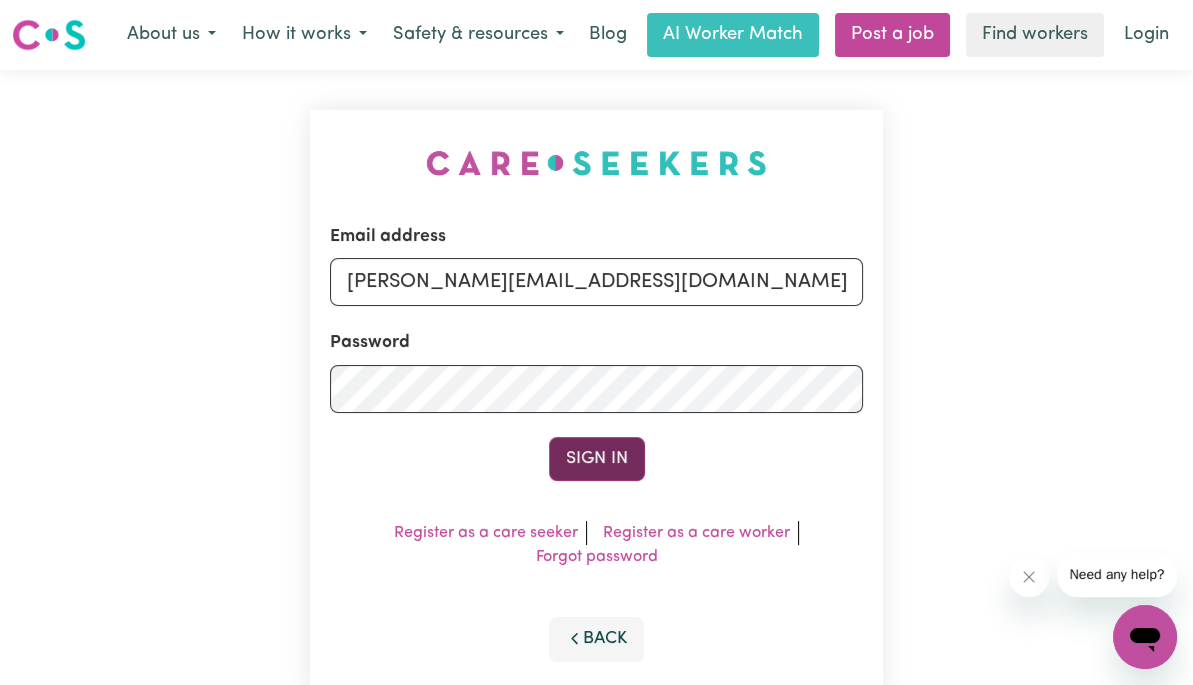 click on "Sign In" at bounding box center (597, 459) 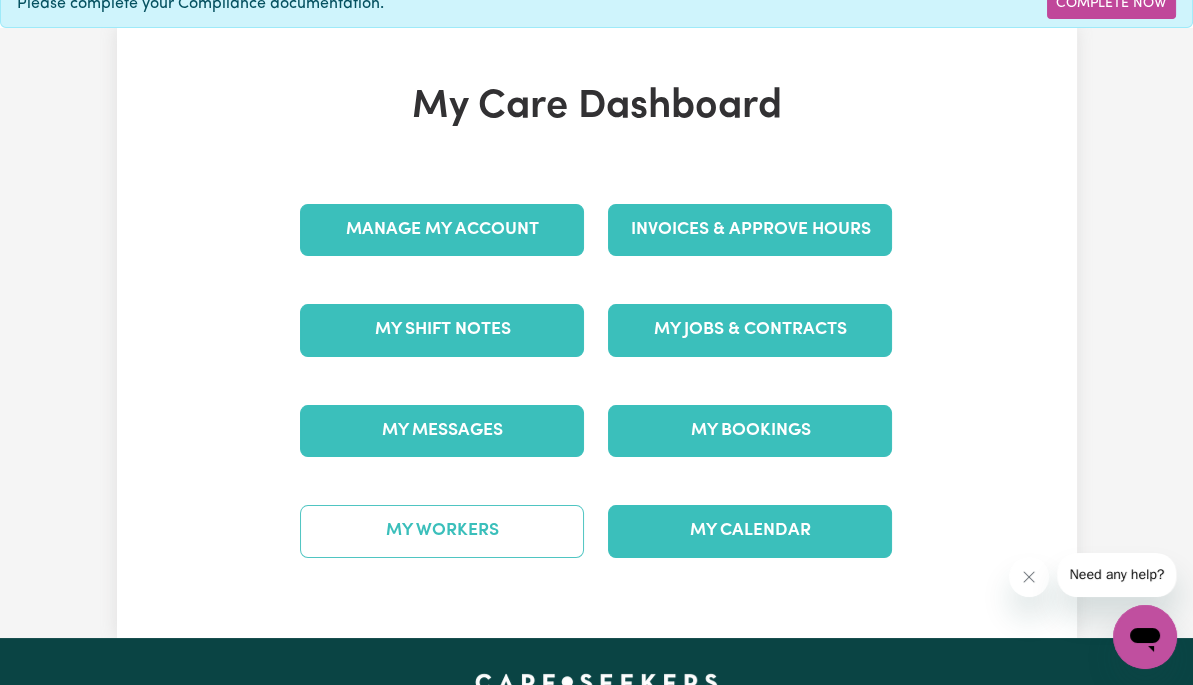 scroll, scrollTop: 117, scrollLeft: 0, axis: vertical 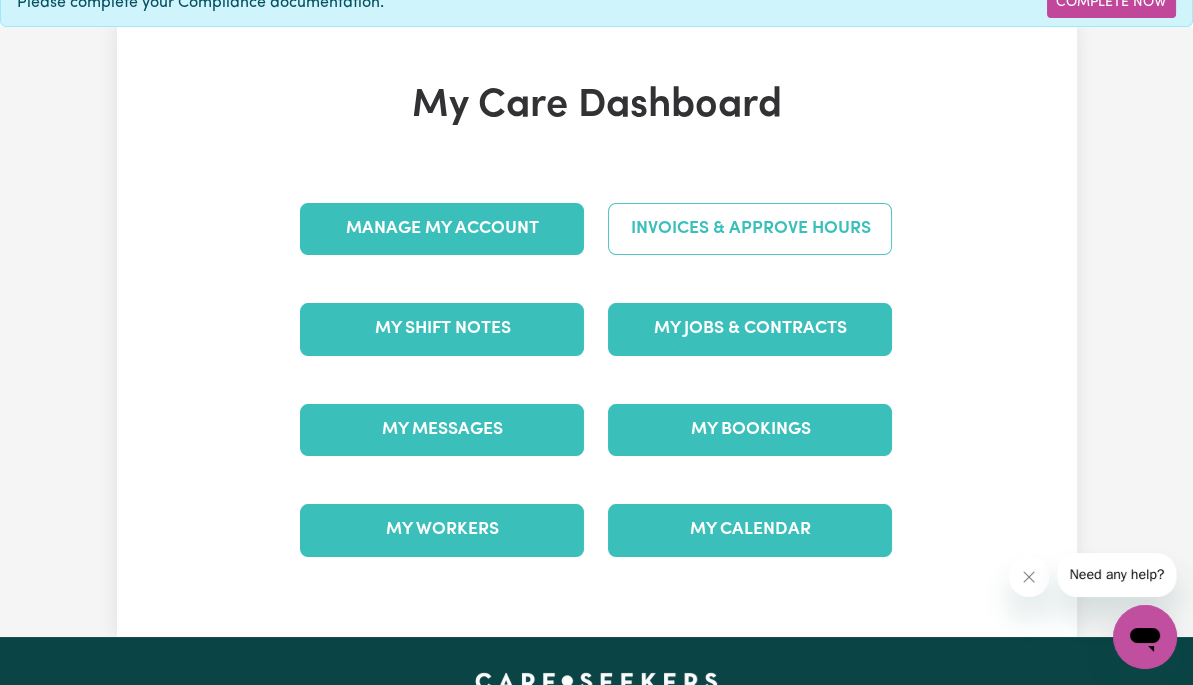 click on "Invoices & Approve Hours" at bounding box center [750, 229] 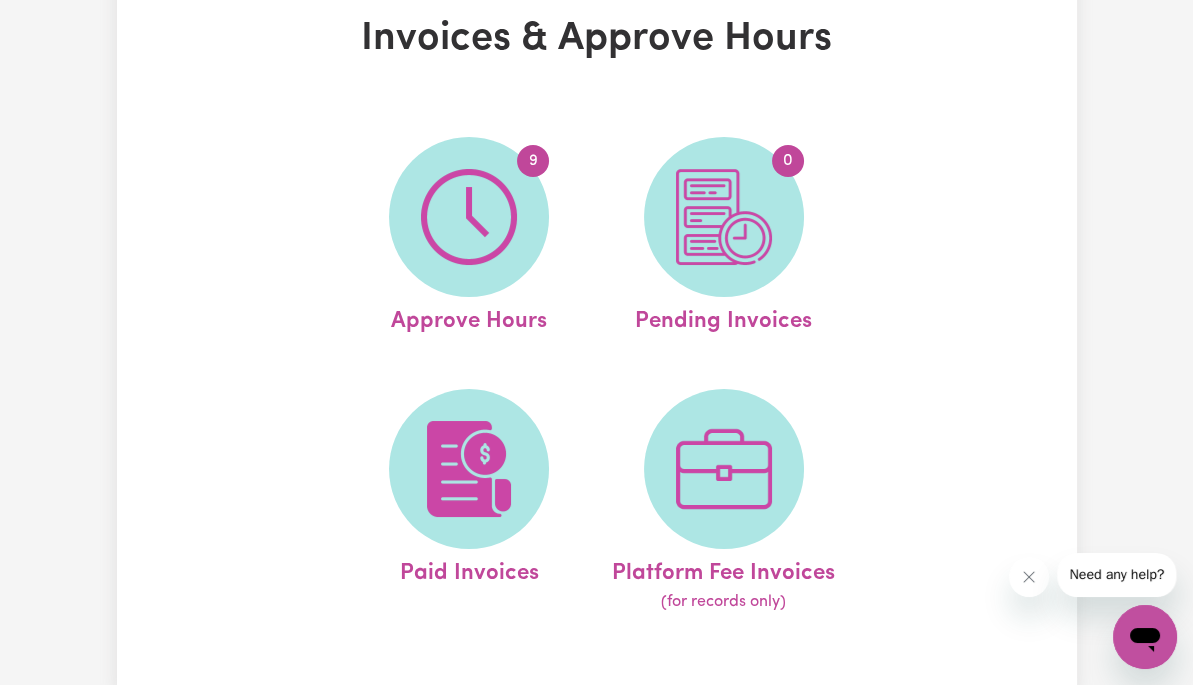 scroll, scrollTop: 134, scrollLeft: 0, axis: vertical 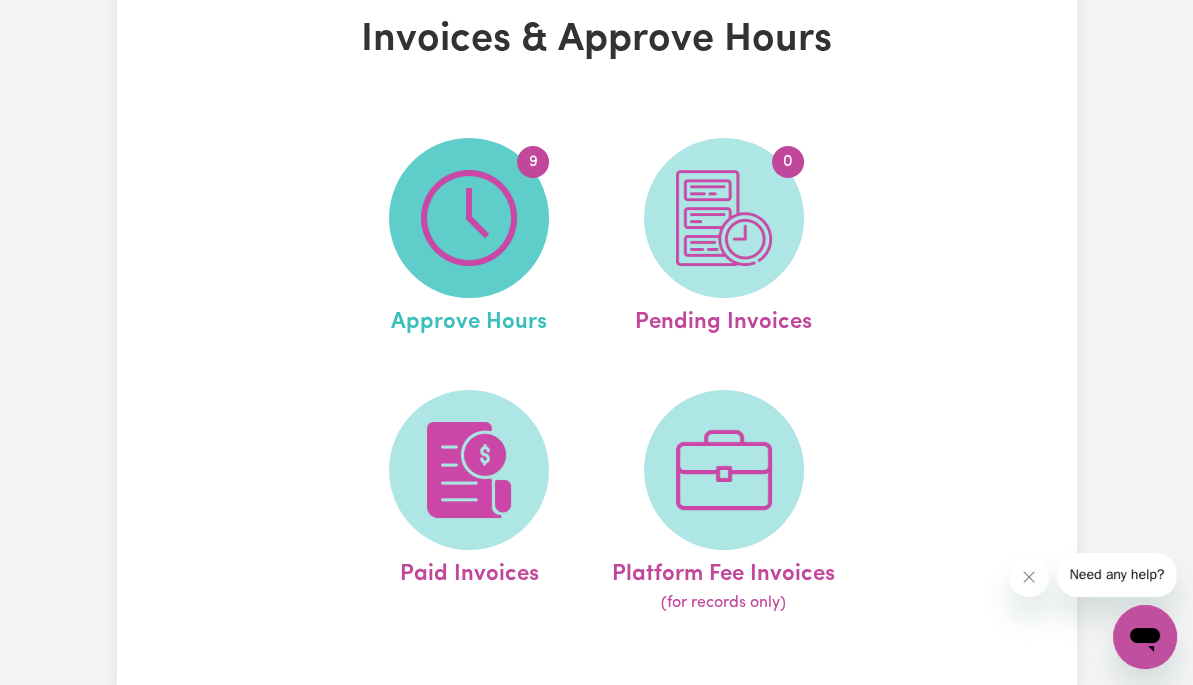 click at bounding box center [469, 218] 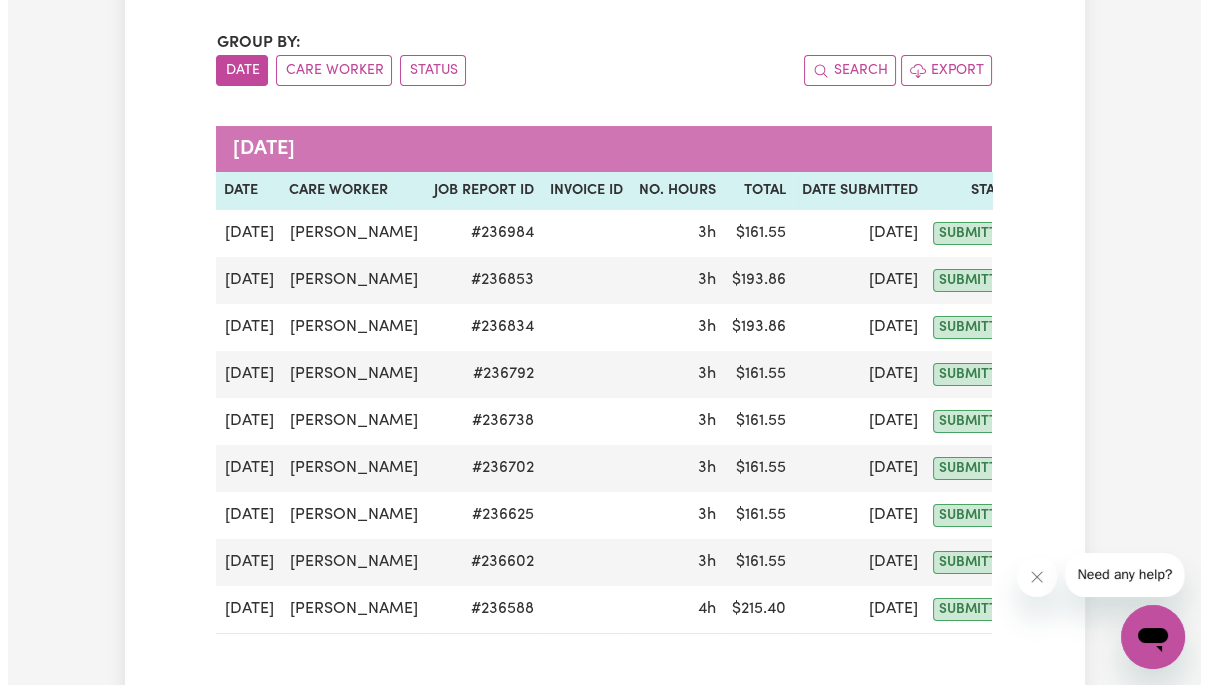 scroll, scrollTop: 215, scrollLeft: 0, axis: vertical 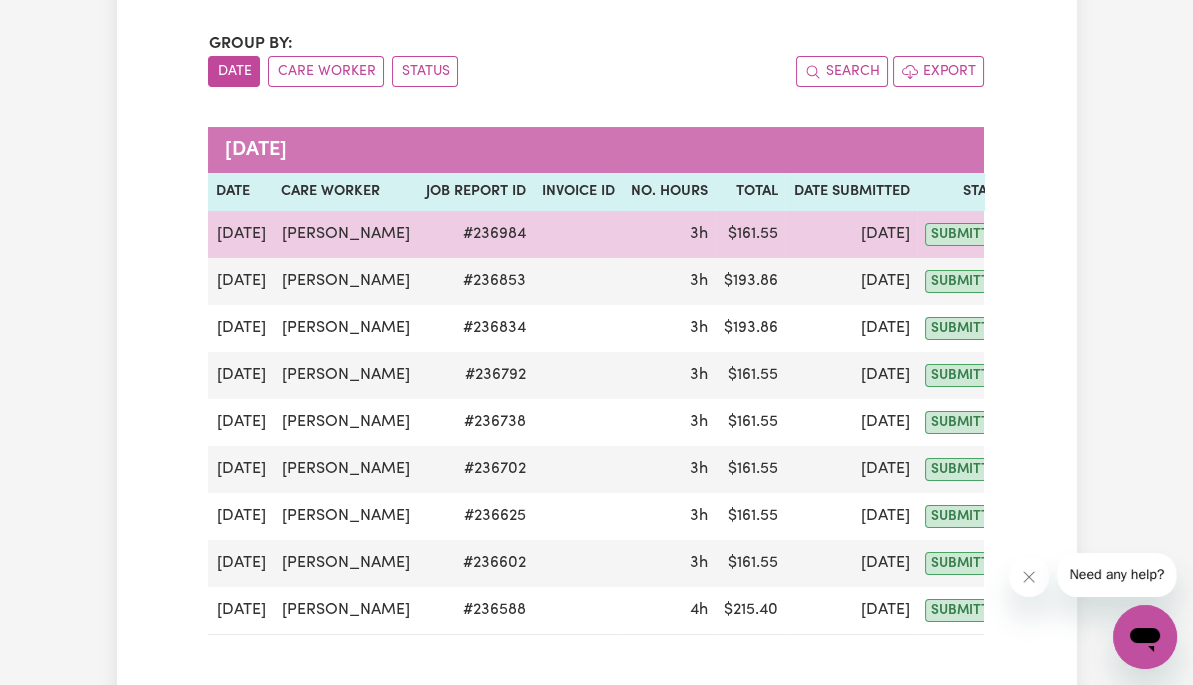 click on "Actions" at bounding box center [1066, 234] 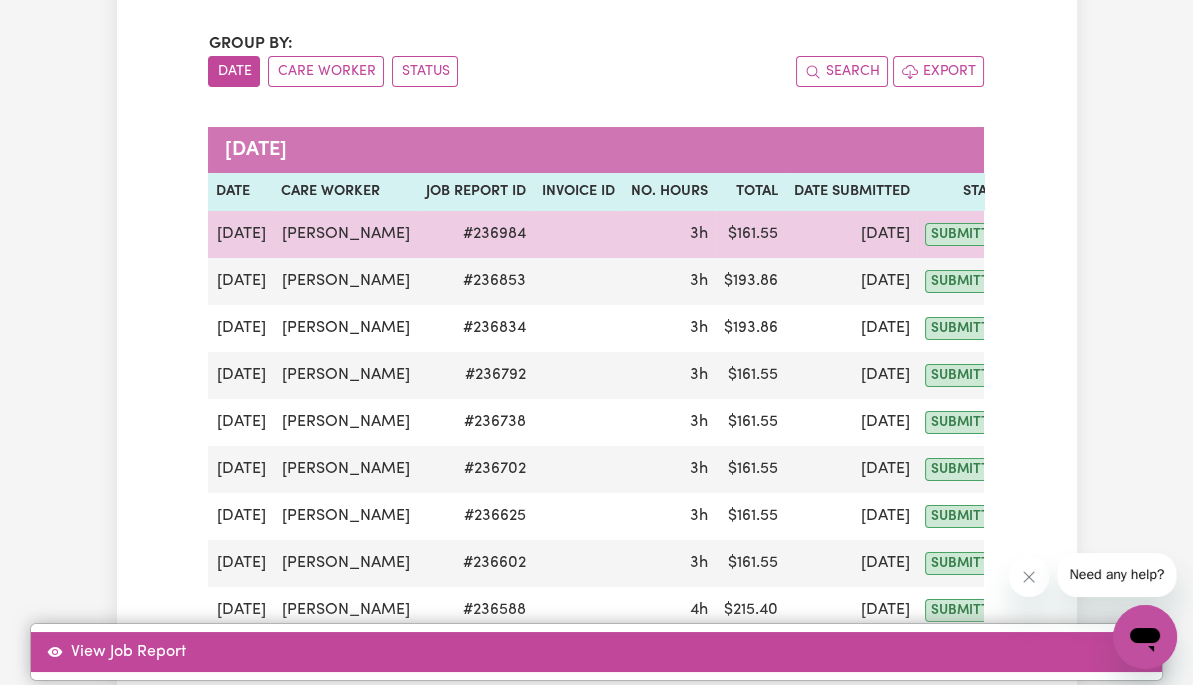 click on "View Job Report" at bounding box center (596, 652) 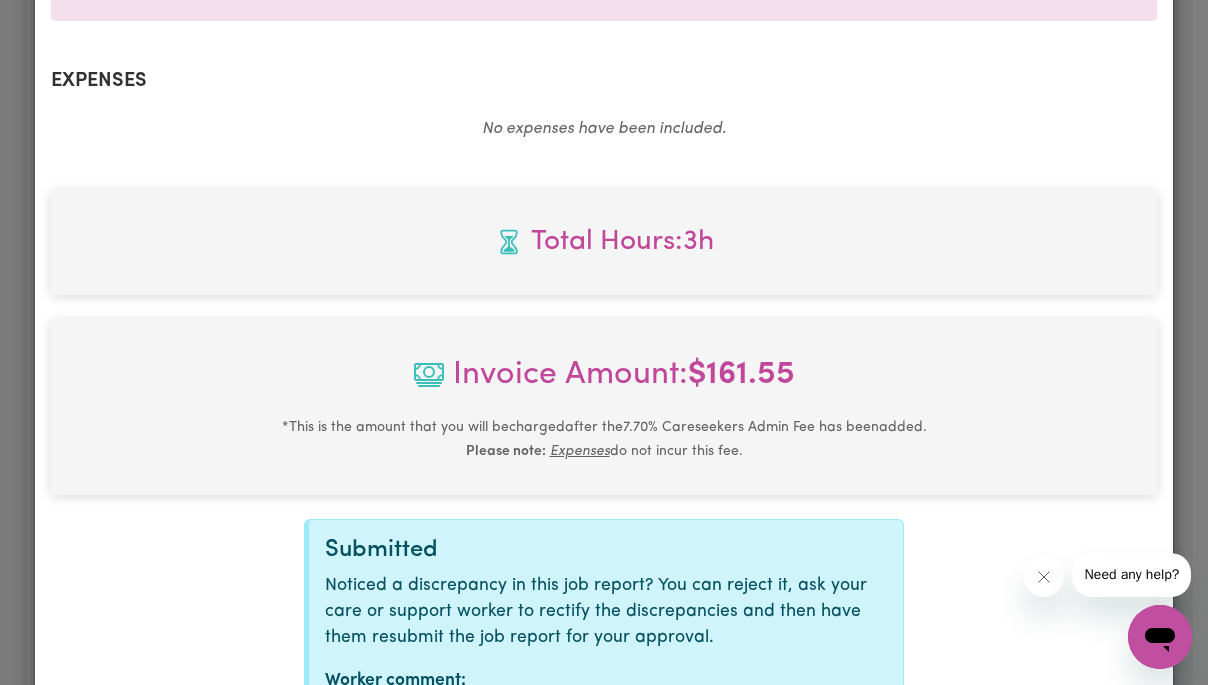 scroll, scrollTop: 855, scrollLeft: 0, axis: vertical 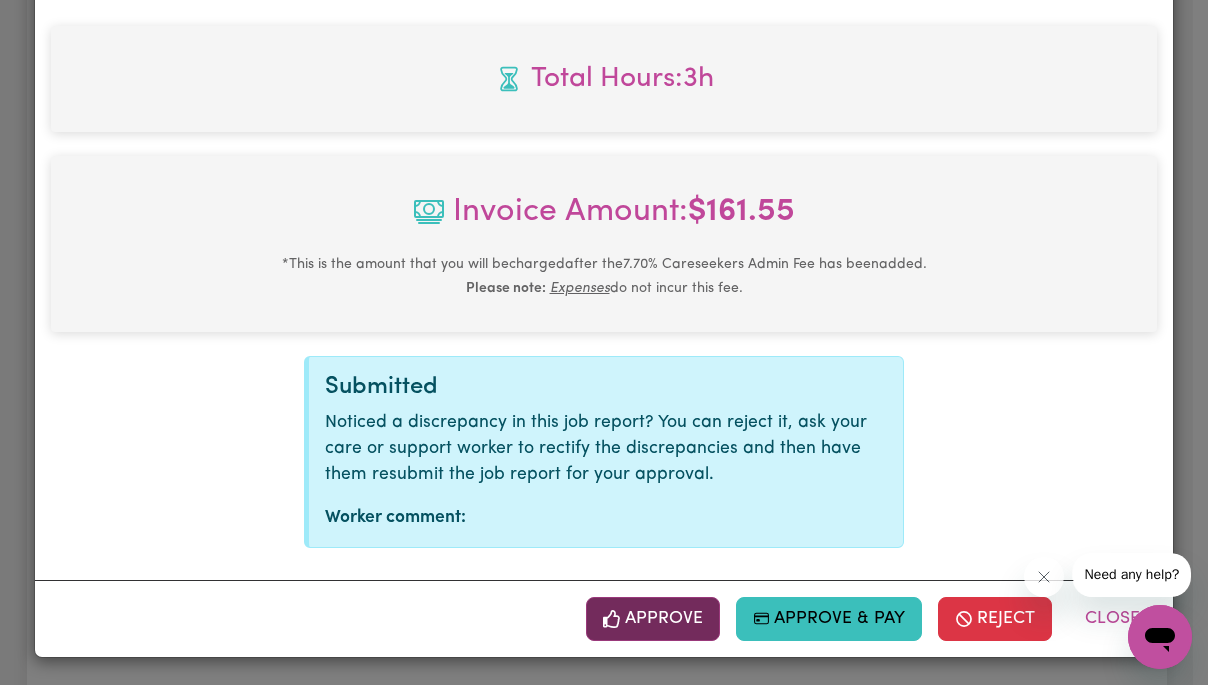 click on "Approve" at bounding box center [653, 619] 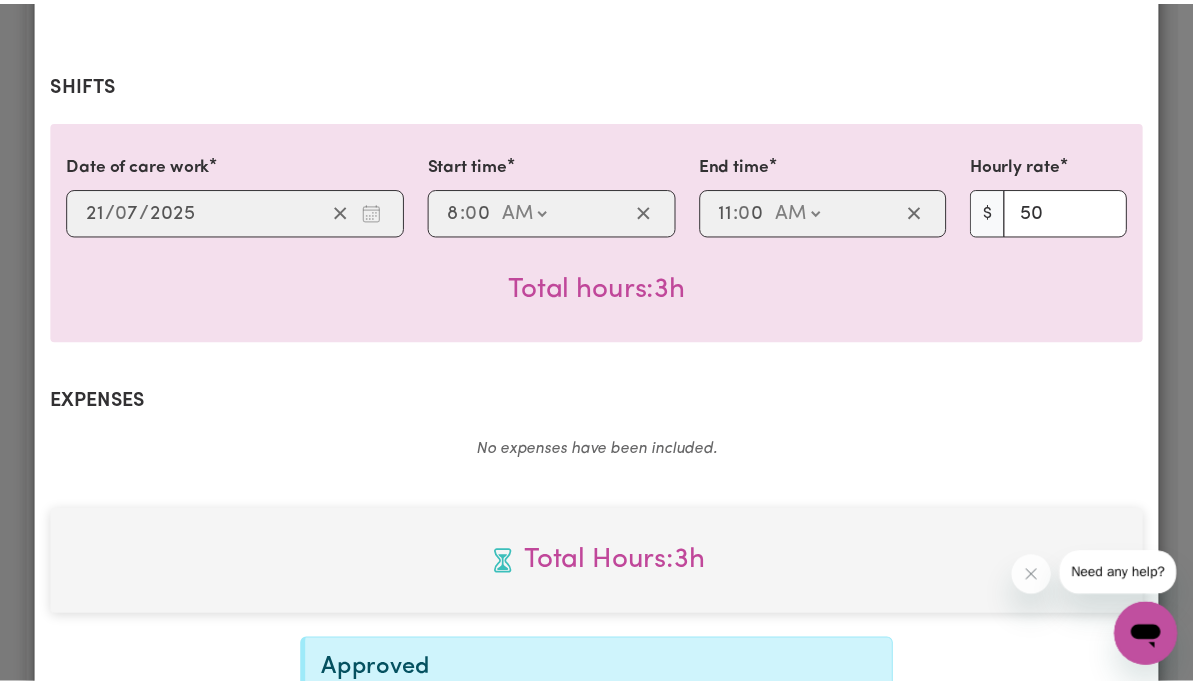 scroll, scrollTop: 0, scrollLeft: 0, axis: both 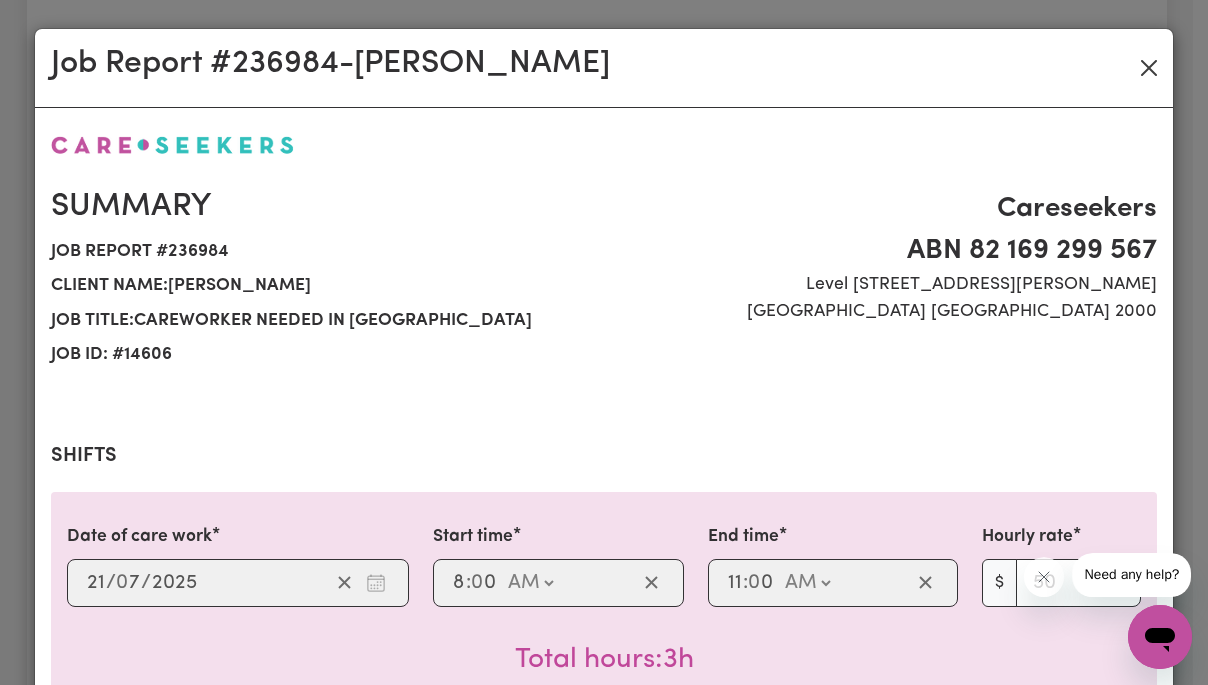 click at bounding box center (1149, 68) 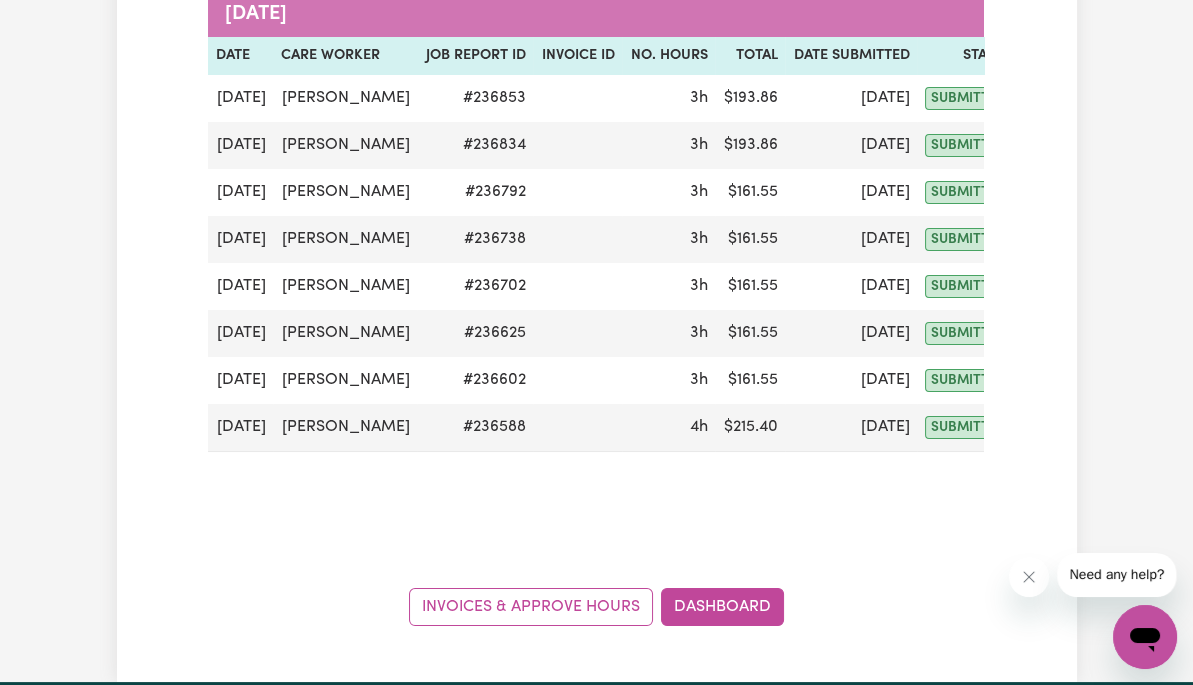 scroll, scrollTop: 512, scrollLeft: 0, axis: vertical 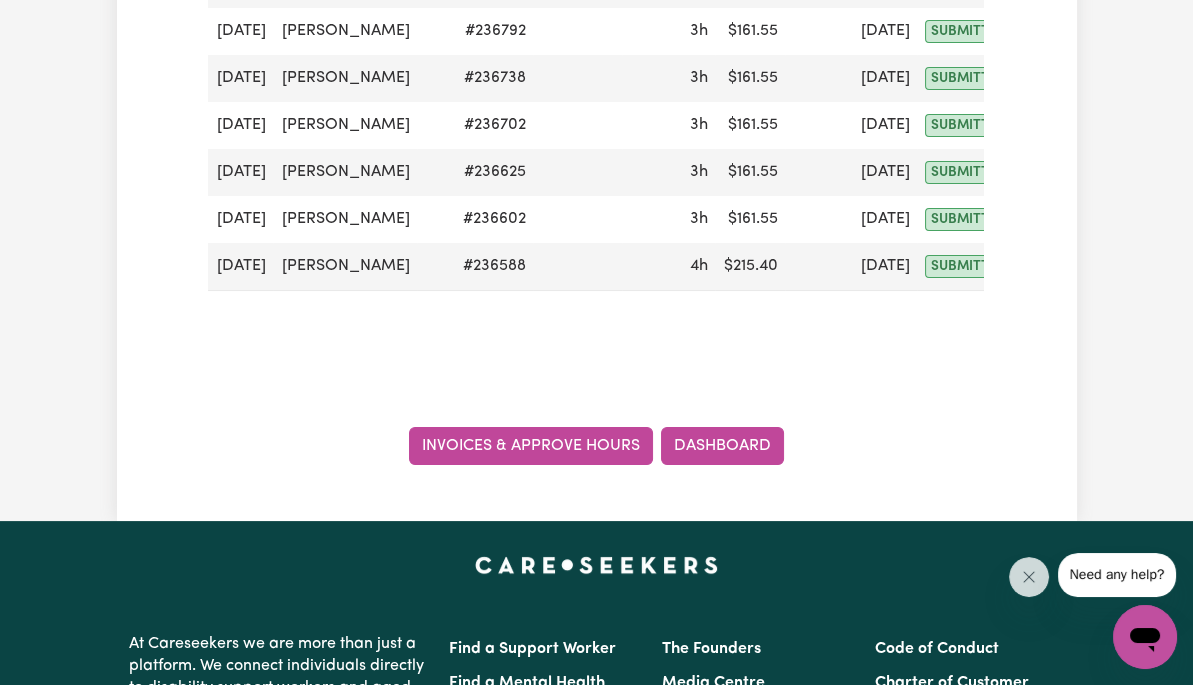 click on "Invoices & Approve Hours" at bounding box center (531, 446) 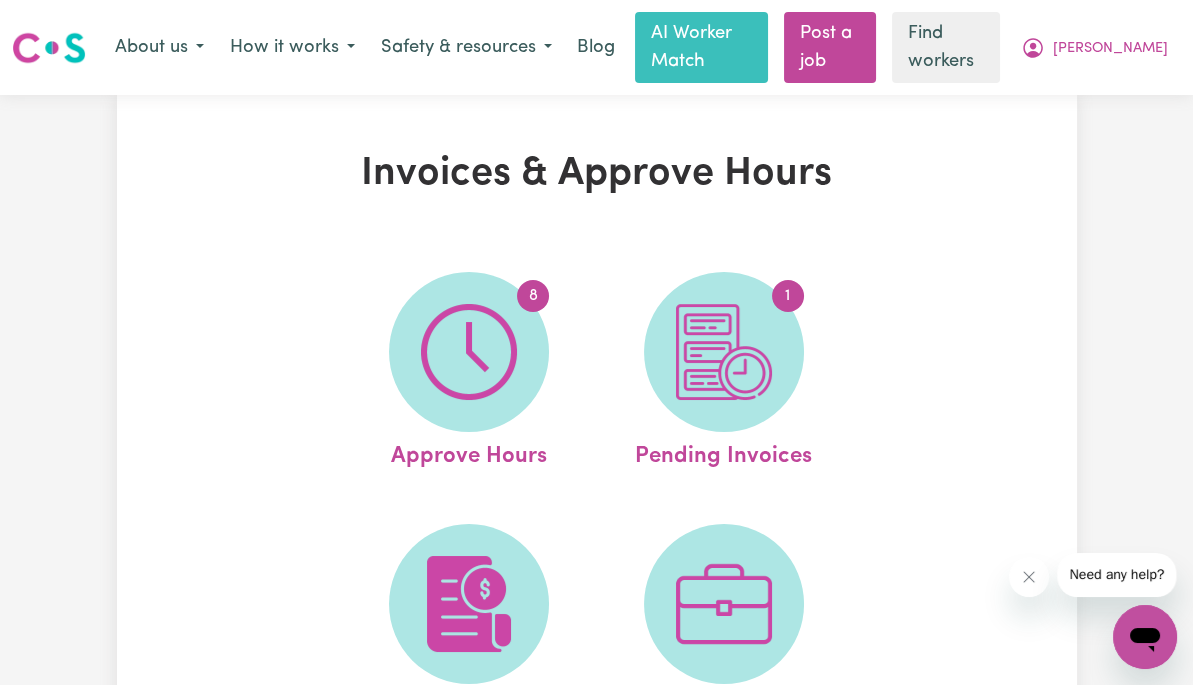 scroll, scrollTop: 0, scrollLeft: 0, axis: both 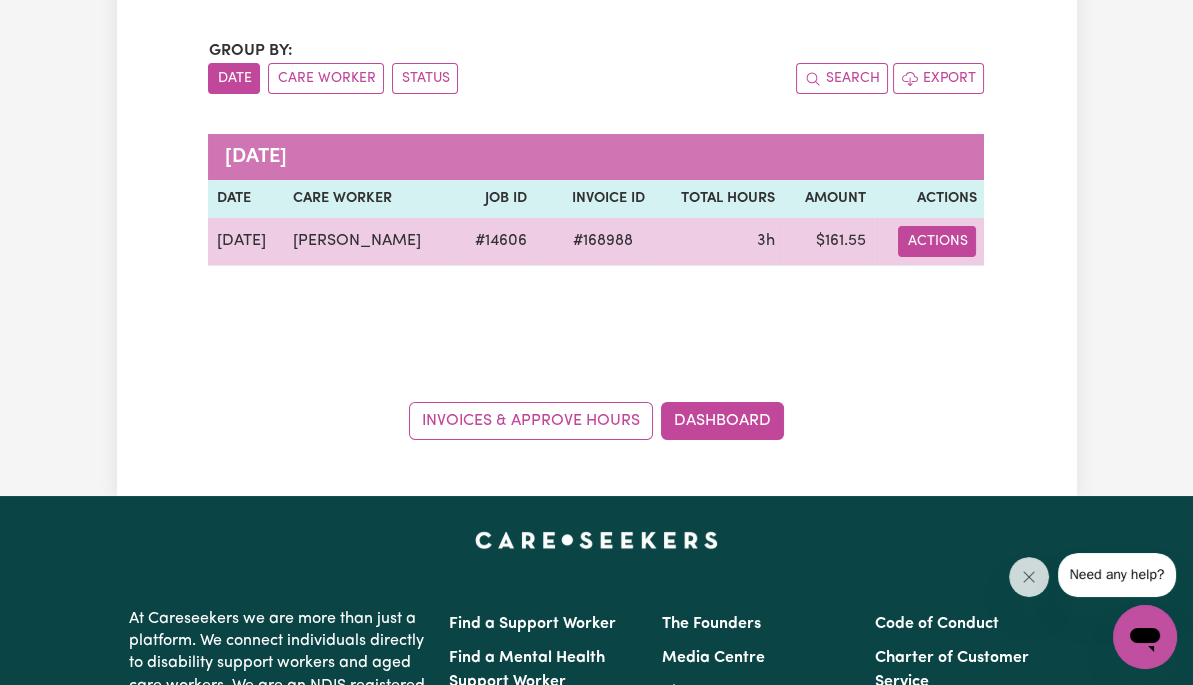 click on "Actions" at bounding box center [937, 241] 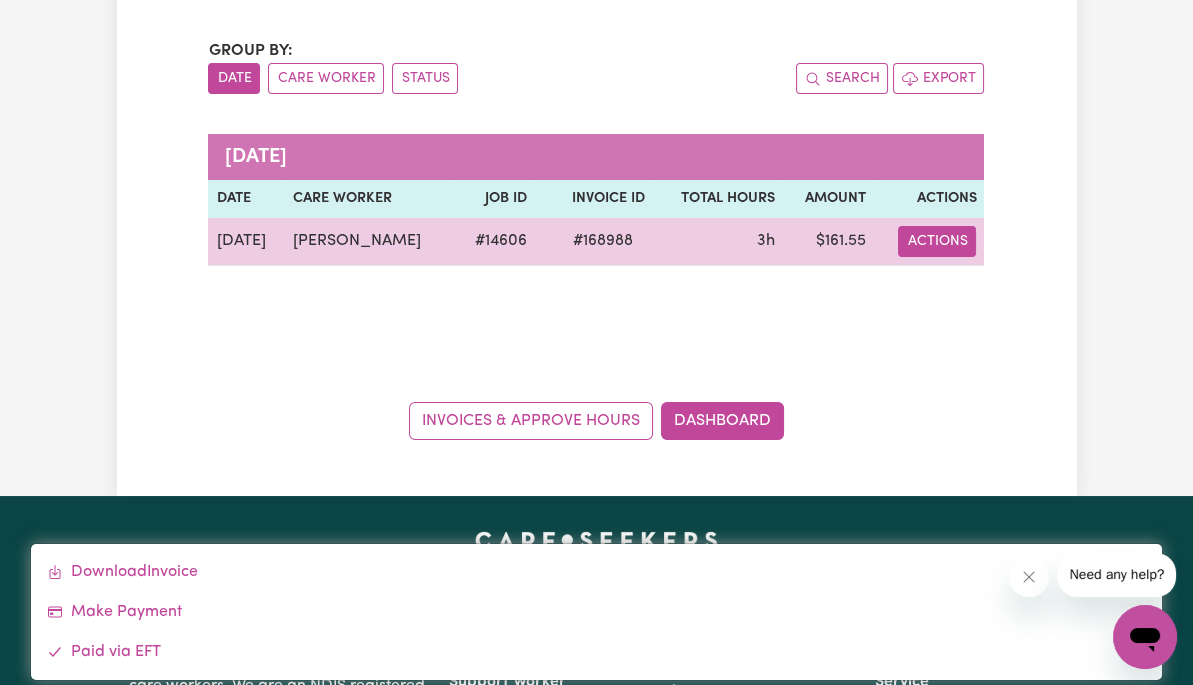 click on "Paid via EFT" at bounding box center [596, 652] 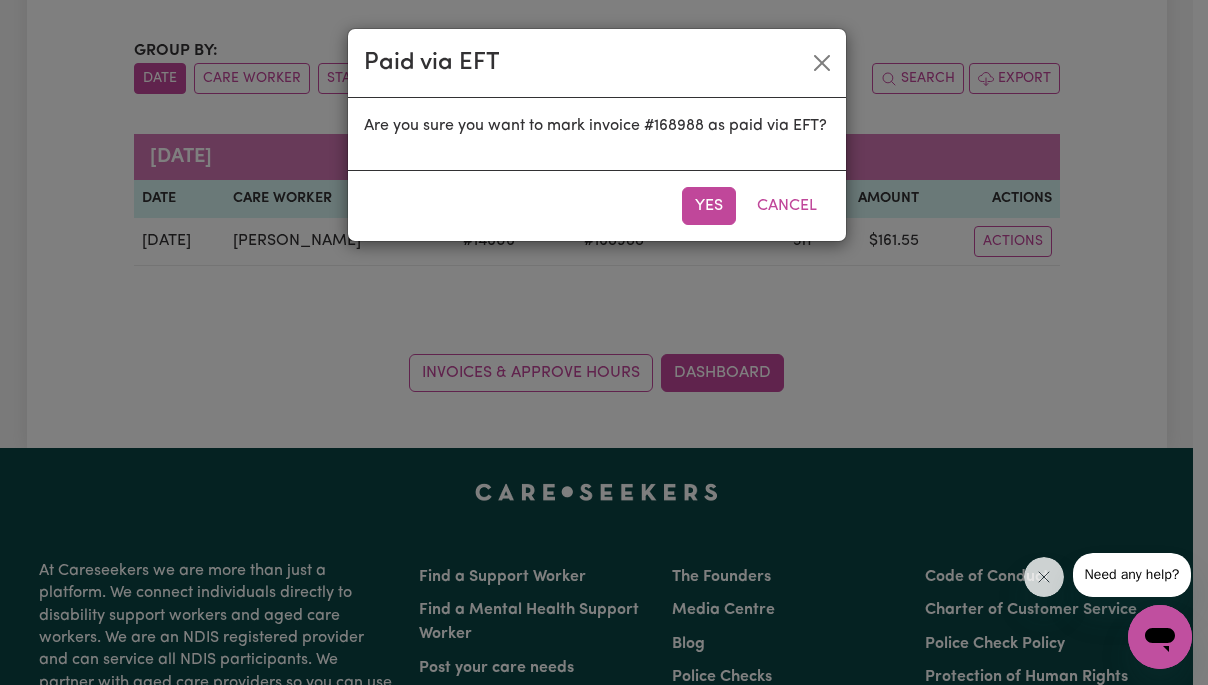click on "Paid via EFT Are you sure you want to mark invoice #168988 as paid via EFT? Yes Cancel" at bounding box center [604, 342] 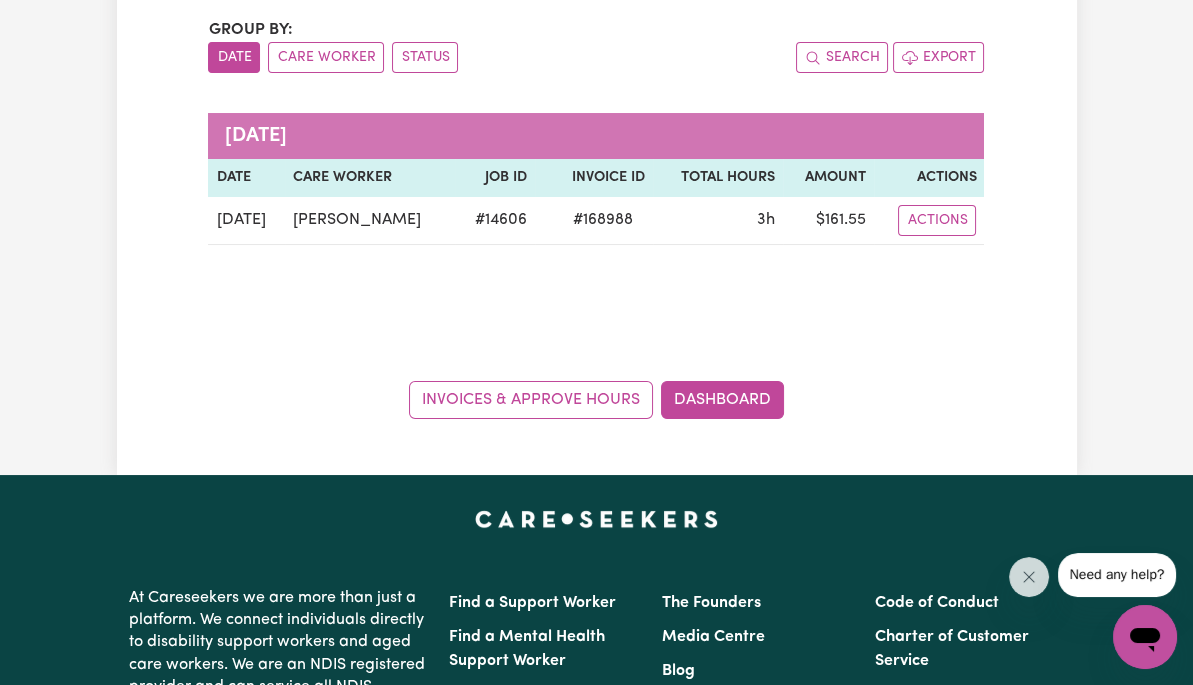 scroll, scrollTop: 0, scrollLeft: 0, axis: both 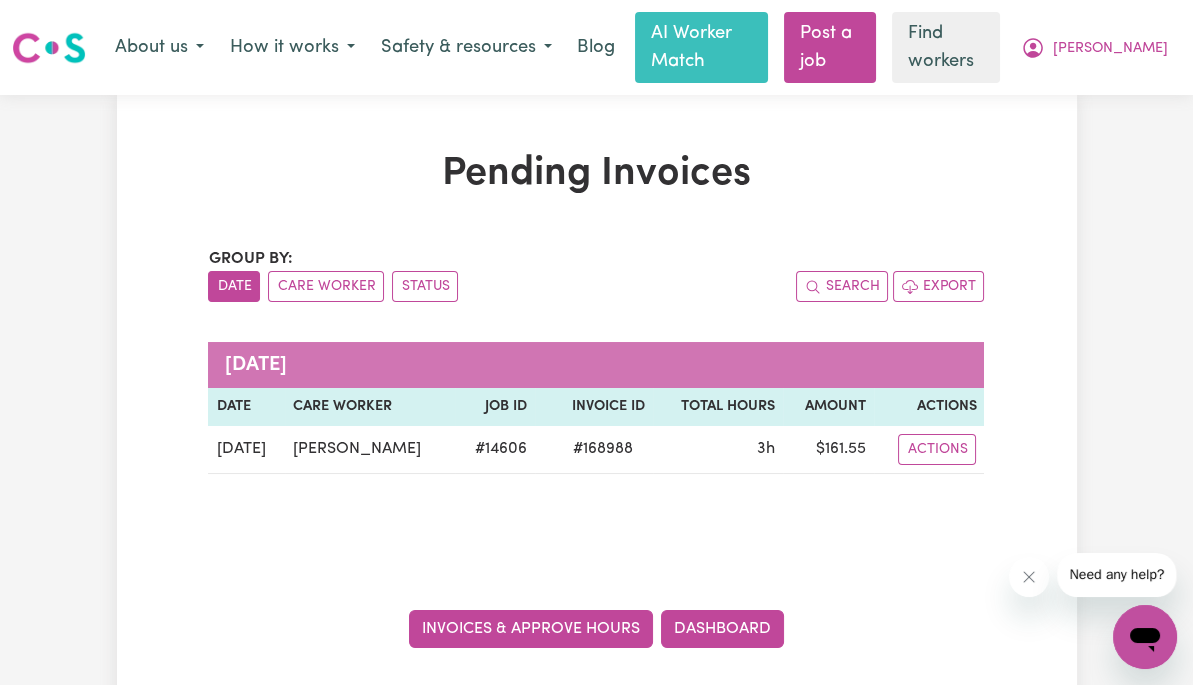 click on "Invoices & Approve Hours" at bounding box center [531, 629] 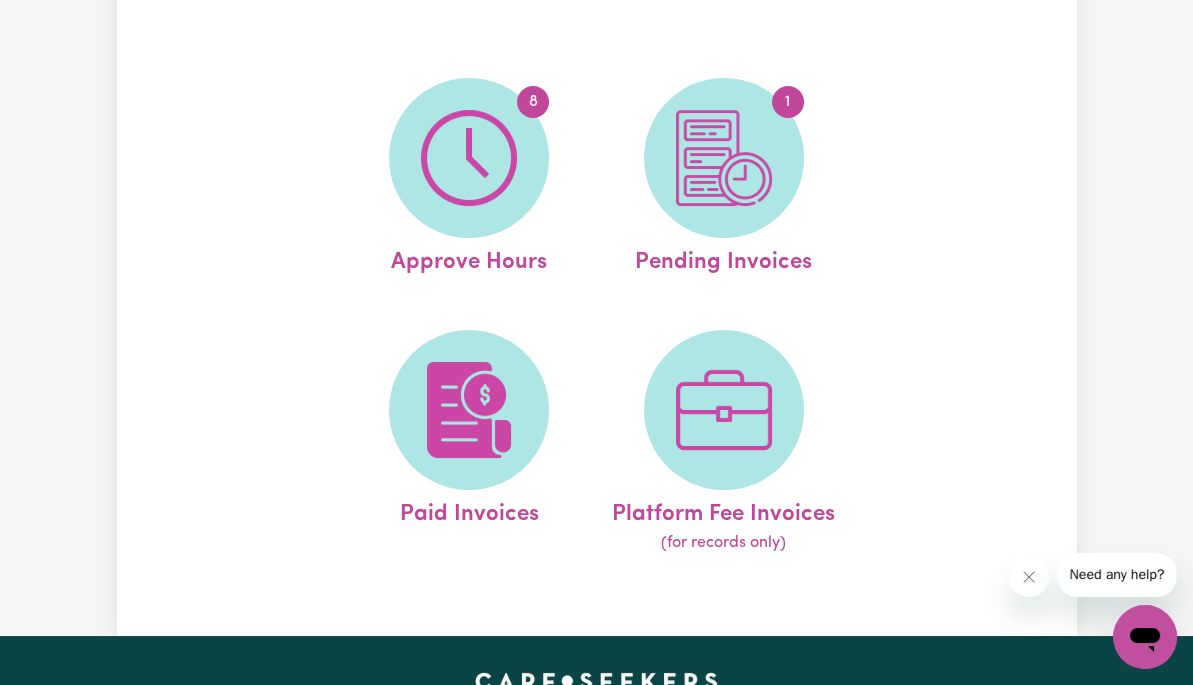 scroll, scrollTop: 194, scrollLeft: 0, axis: vertical 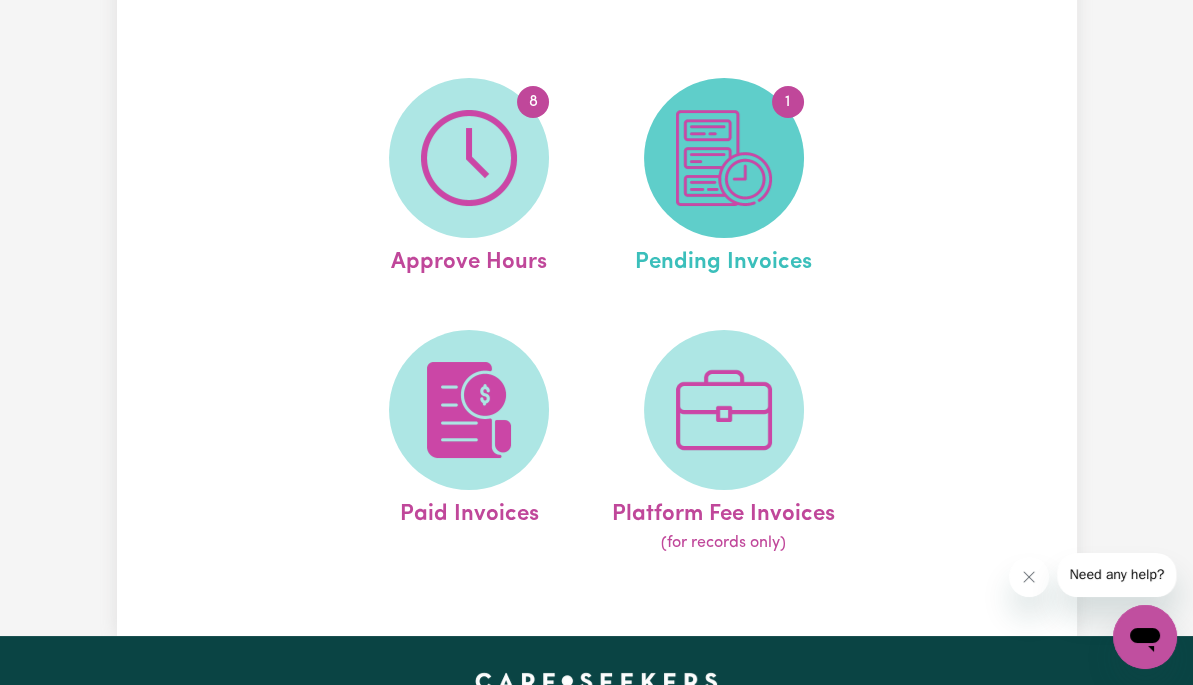 click on "1" at bounding box center [724, 158] 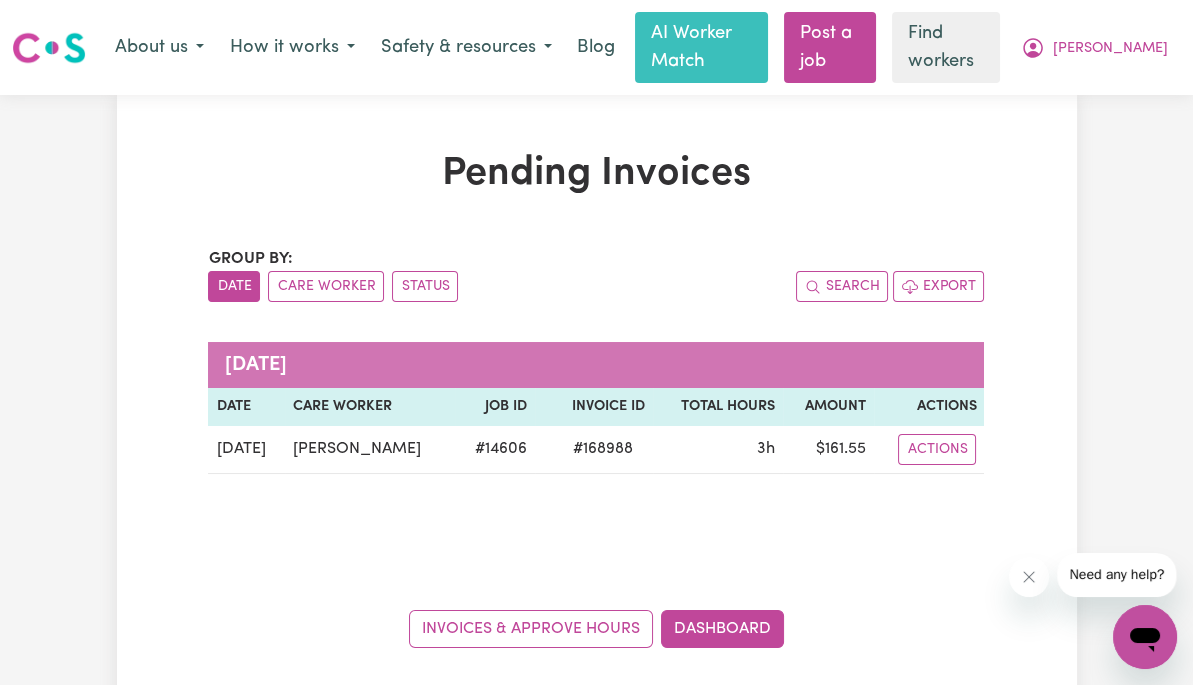 scroll, scrollTop: 0, scrollLeft: 0, axis: both 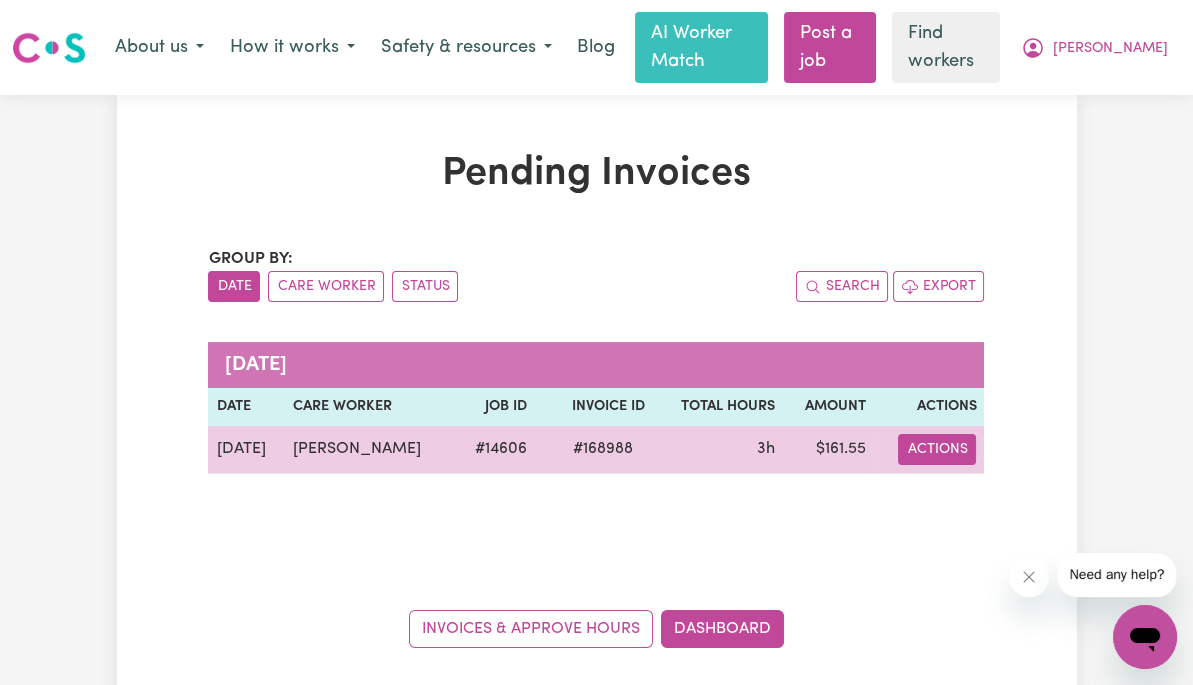 click on "Actions" at bounding box center (937, 449) 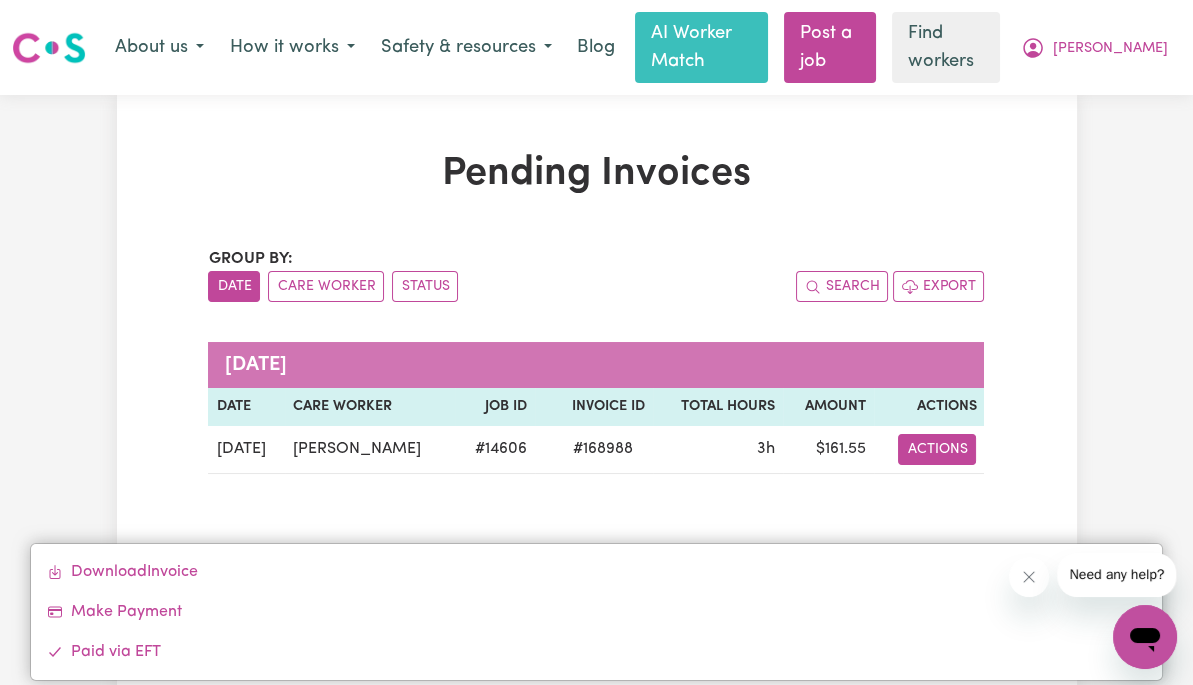 click on "Group by: Date Care Worker Status Search Export [DATE] Date Care Worker Job ID Invoice ID Total Hours Amount Actions [DATE] [PERSON_NAME] # 14606 # 168988 3h  $ 161.55 Actions Download  Invoice Make Payment Paid via EFT Invoices & Approve Hours Dashboard" at bounding box center (596, 447) 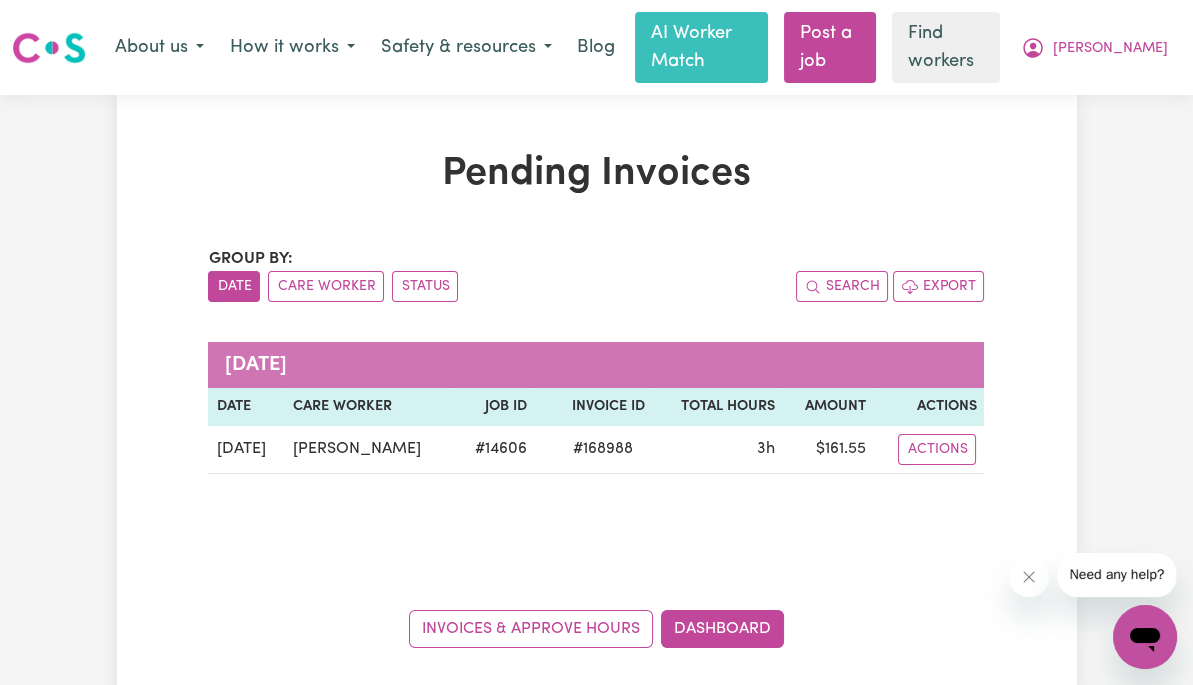 click on "Actions" at bounding box center [937, 449] 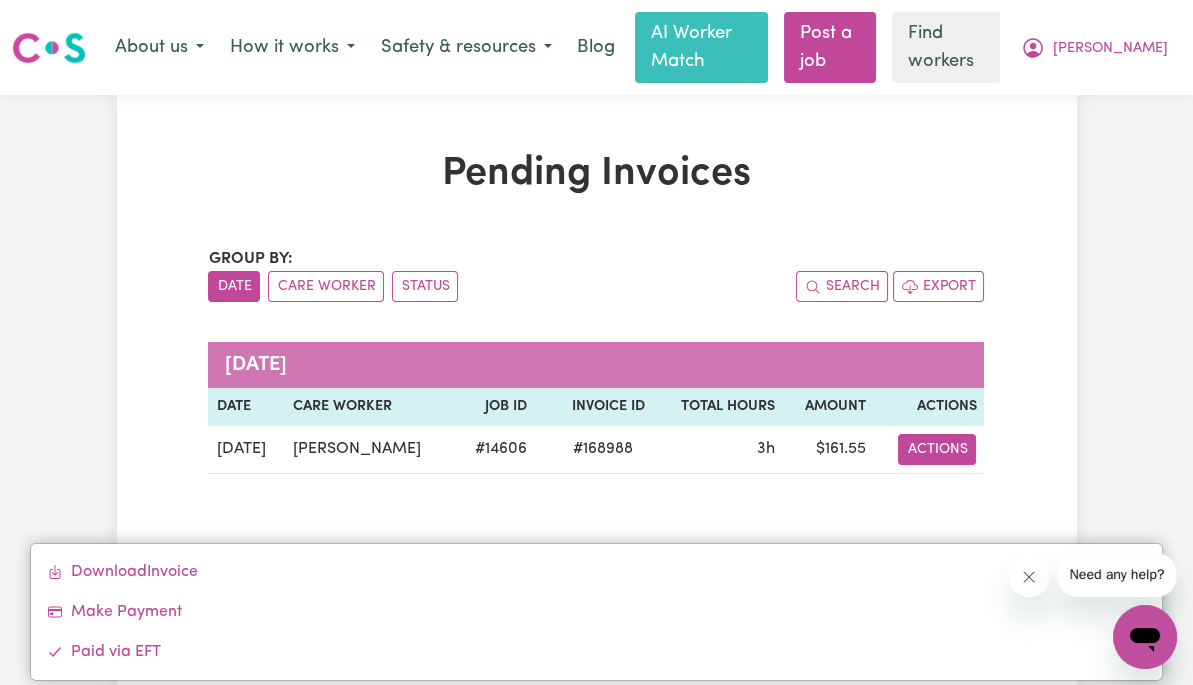 click 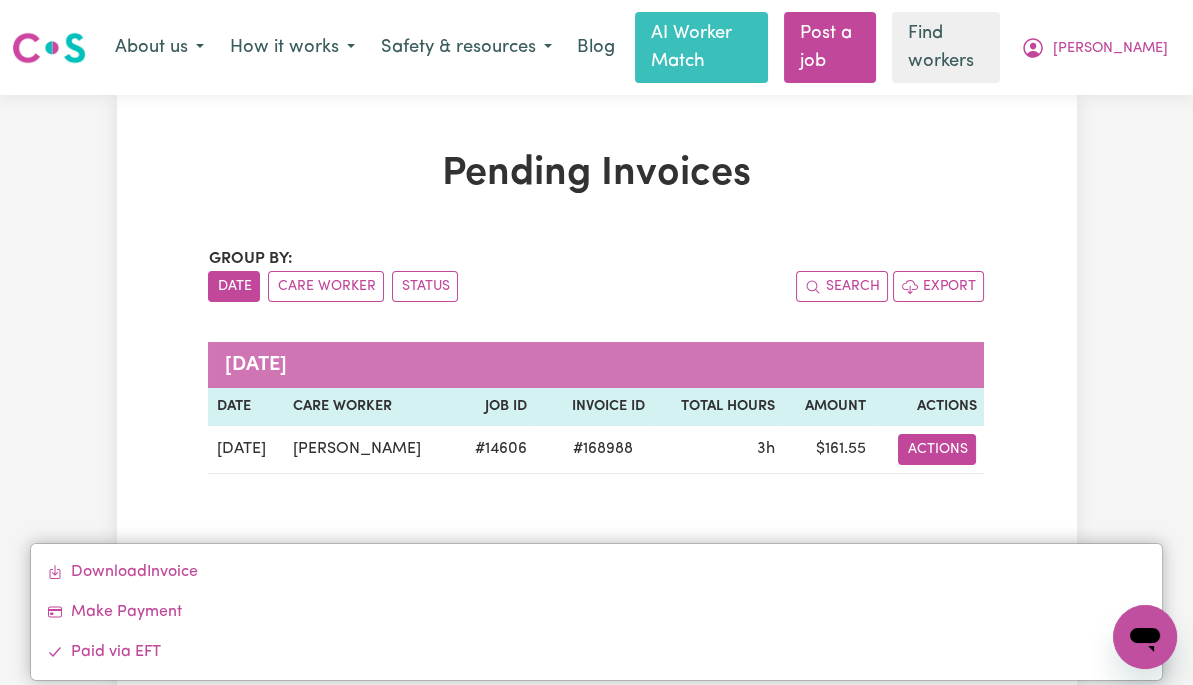 click on "Group by: Date Care Worker Status Search Export [DATE] Date Care Worker Job ID Invoice ID Total Hours Amount Actions [DATE] [PERSON_NAME] # 14606 # 168988 3h  $ 161.55 Actions Download  Invoice Make Payment Paid via EFT Invoices & Approve Hours Dashboard" at bounding box center (596, 447) 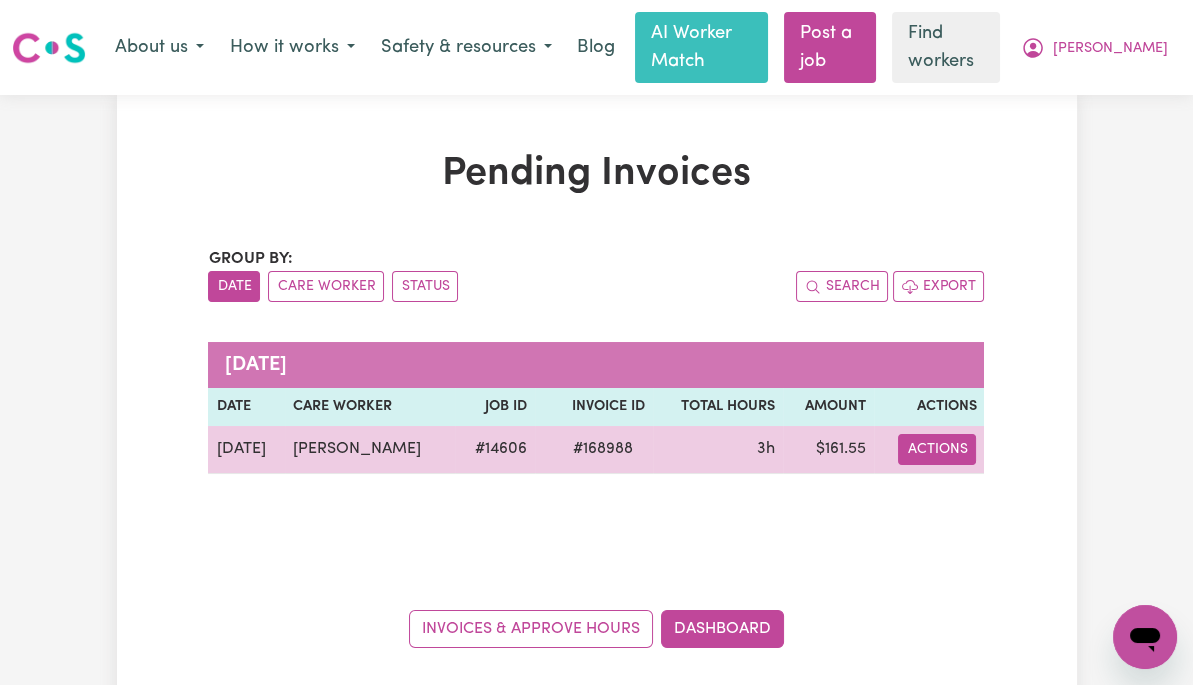 click on "Actions" at bounding box center (937, 449) 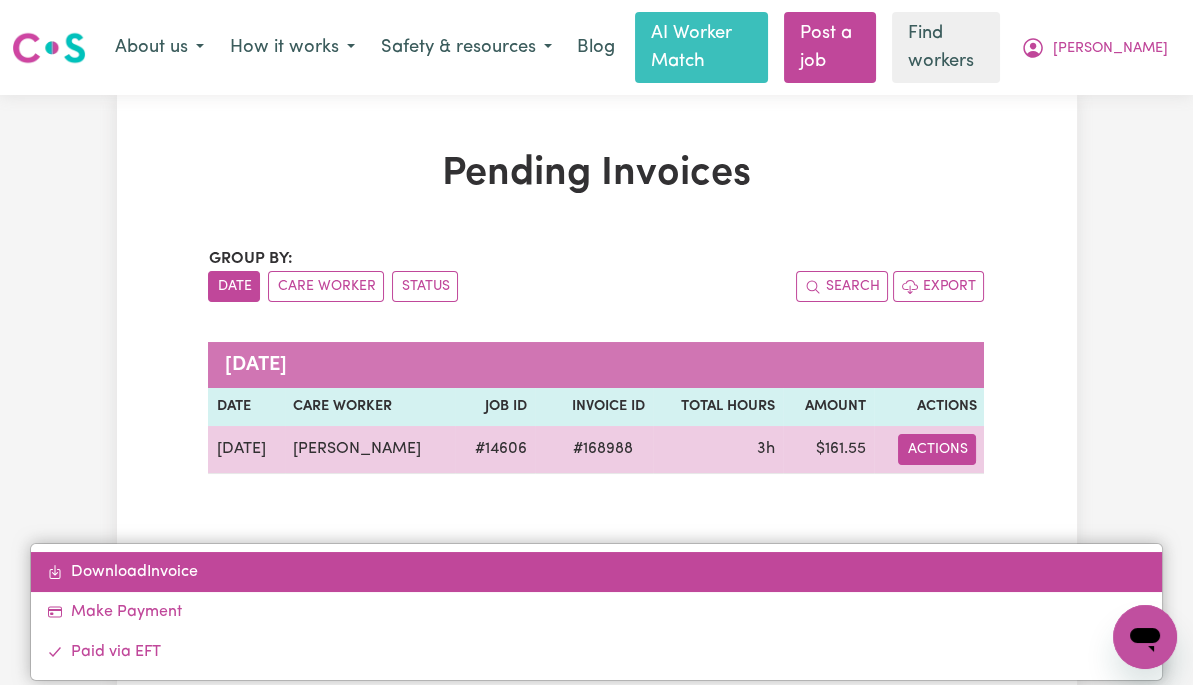 click on "Download  Invoice" at bounding box center [596, 572] 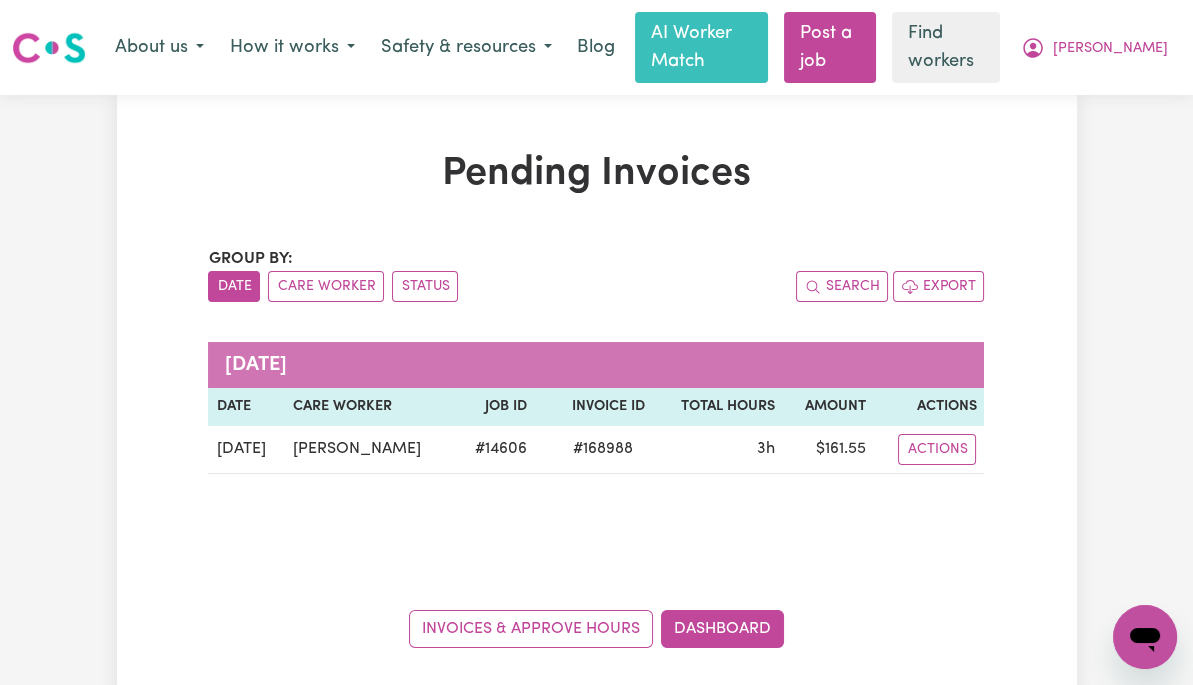 click on "Actions" at bounding box center [937, 449] 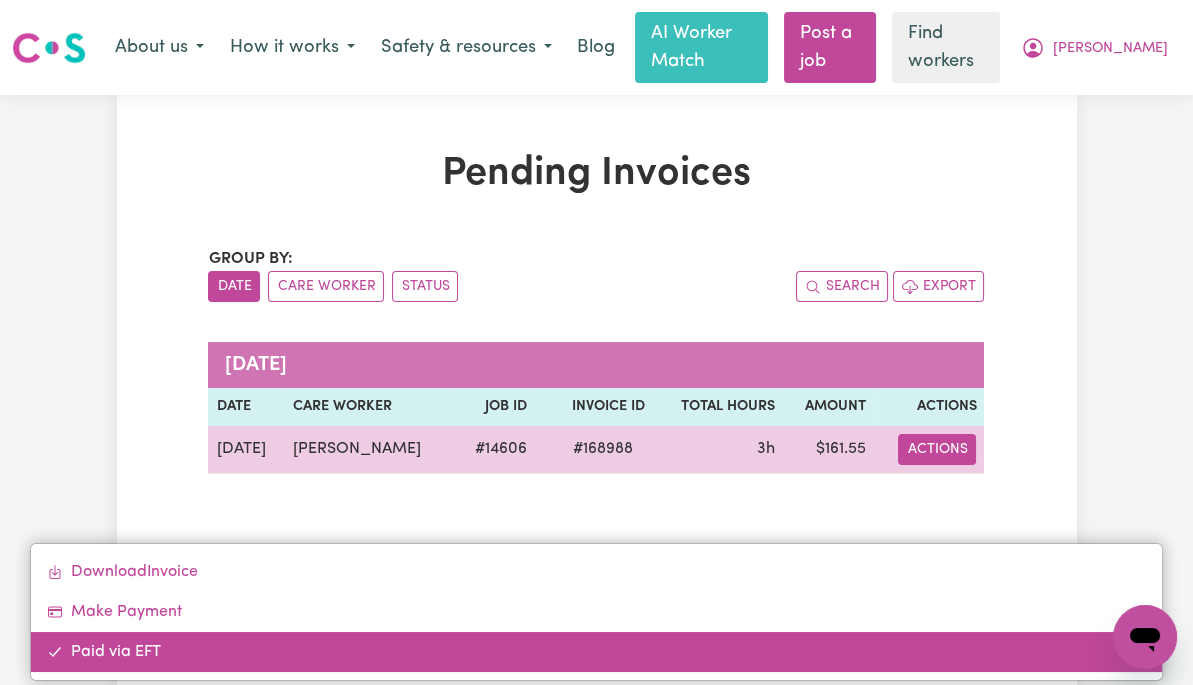 click on "Paid via EFT" at bounding box center [596, 652] 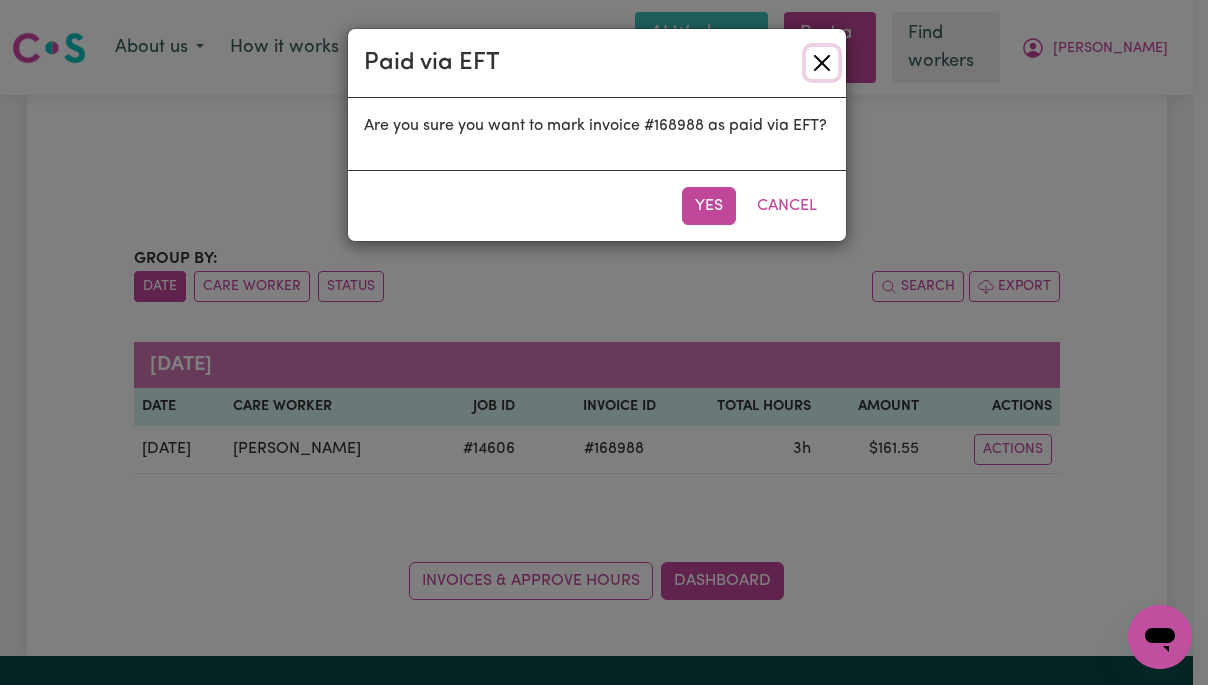 click at bounding box center [822, 63] 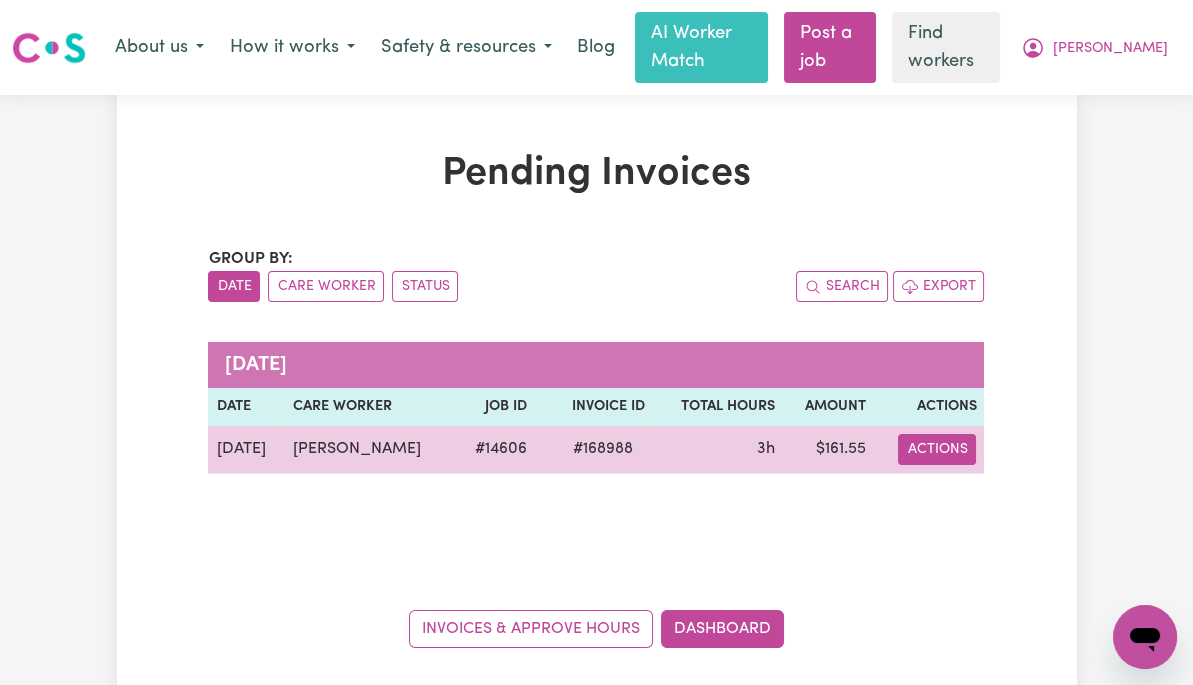 click on "Actions" at bounding box center (937, 449) 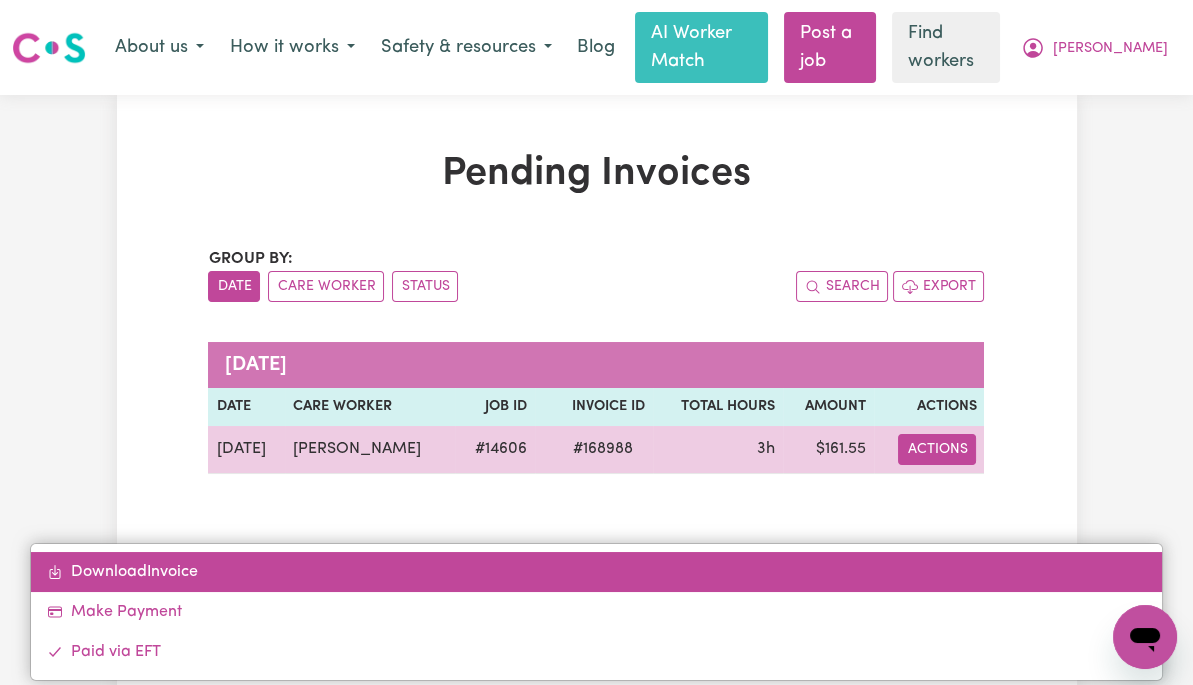 click on "Download  Invoice" at bounding box center (596, 572) 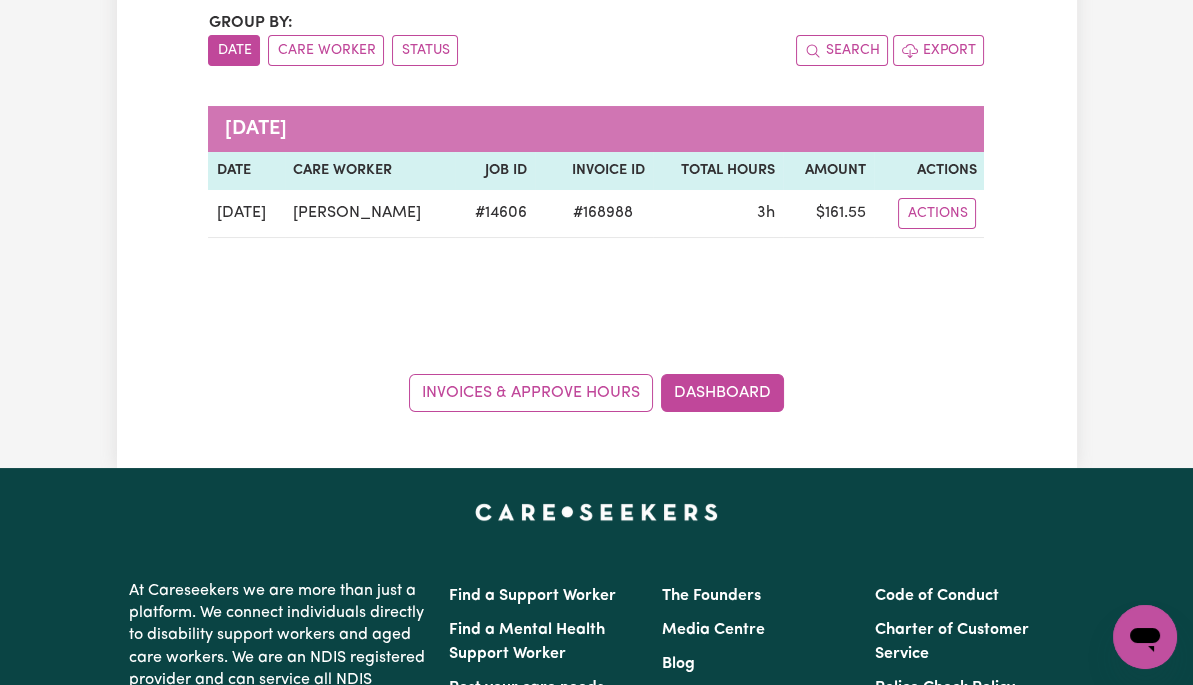 scroll, scrollTop: 0, scrollLeft: 0, axis: both 